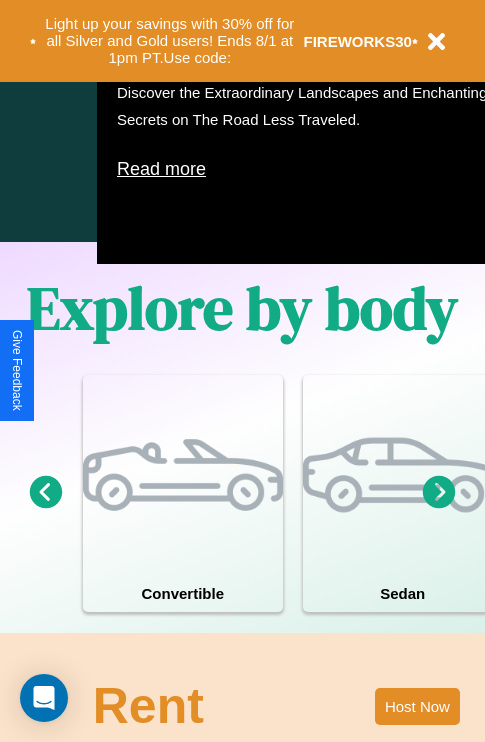scroll, scrollTop: 1285, scrollLeft: 0, axis: vertical 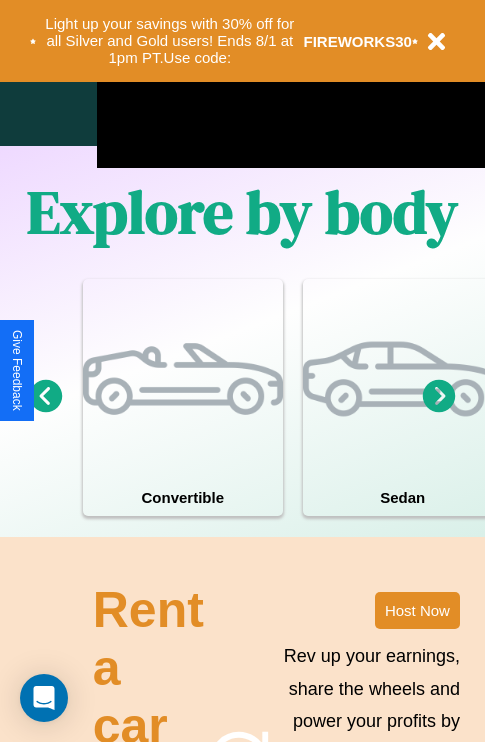 click 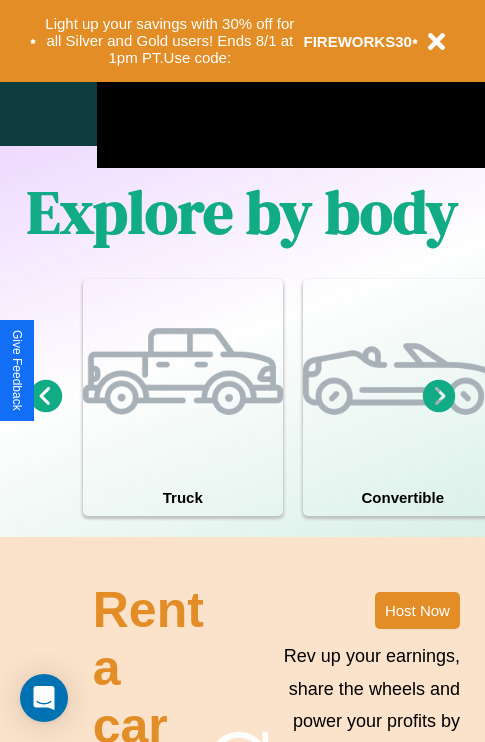click 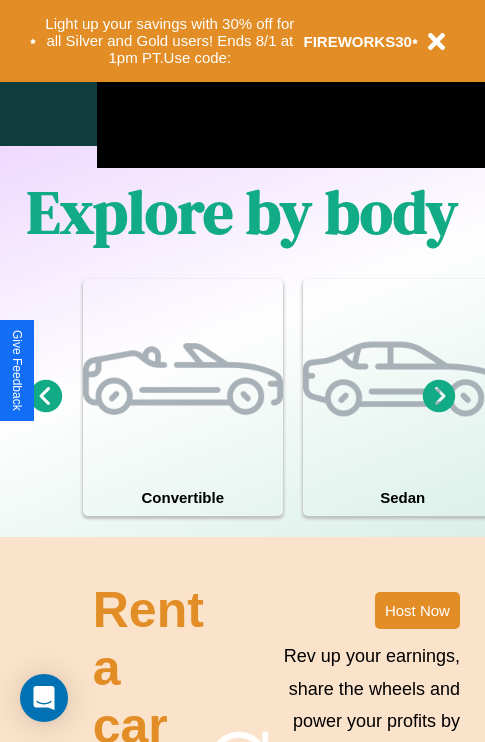 click 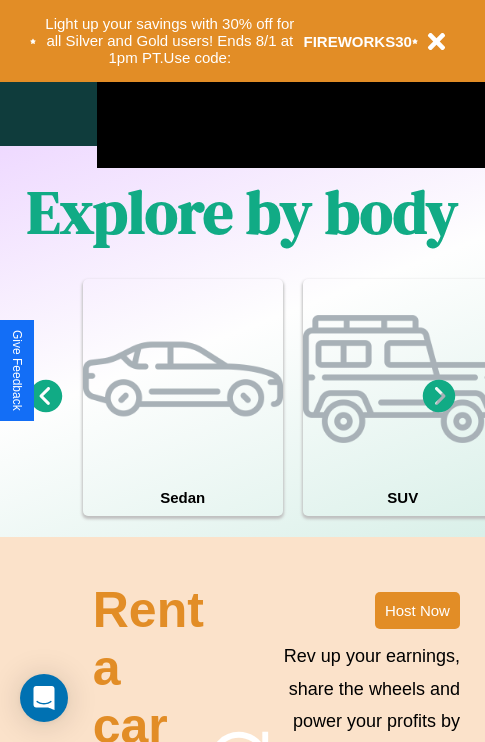 click 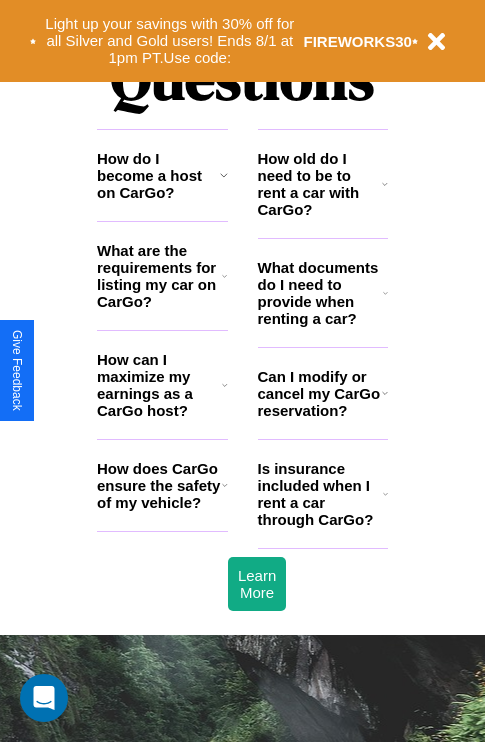 scroll, scrollTop: 2423, scrollLeft: 0, axis: vertical 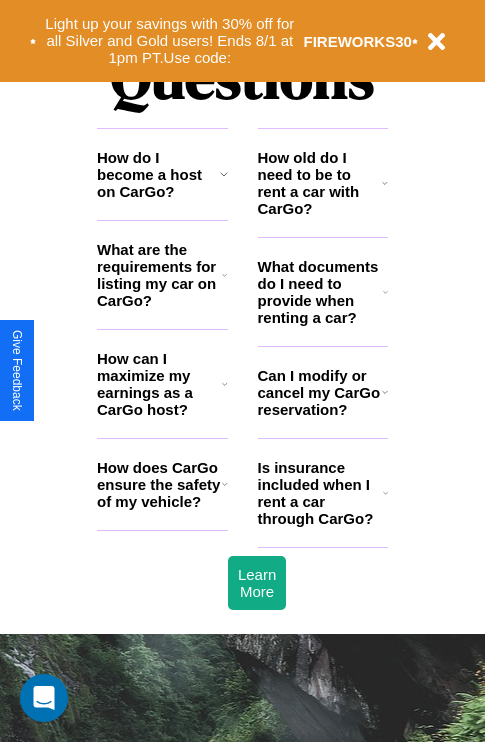 click on "What documents do I need to provide when renting a car?" at bounding box center [321, 292] 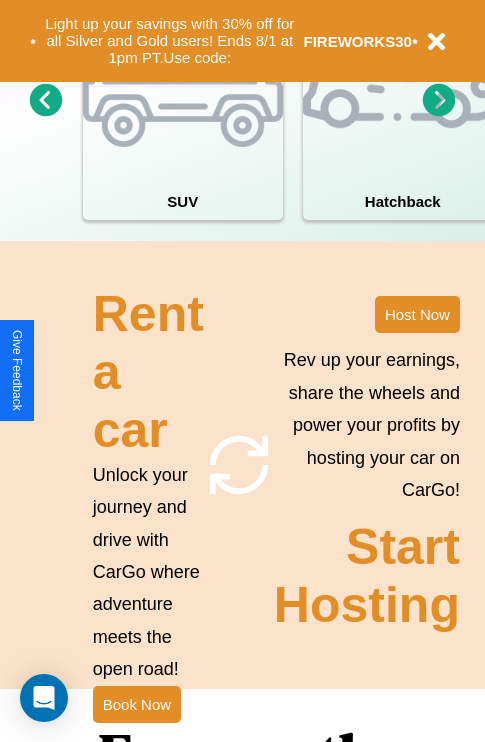 scroll, scrollTop: 1558, scrollLeft: 0, axis: vertical 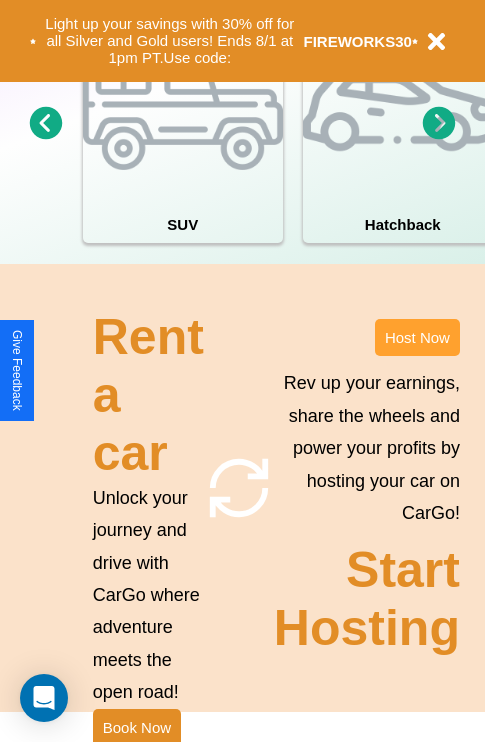 click on "Host Now" at bounding box center (417, 337) 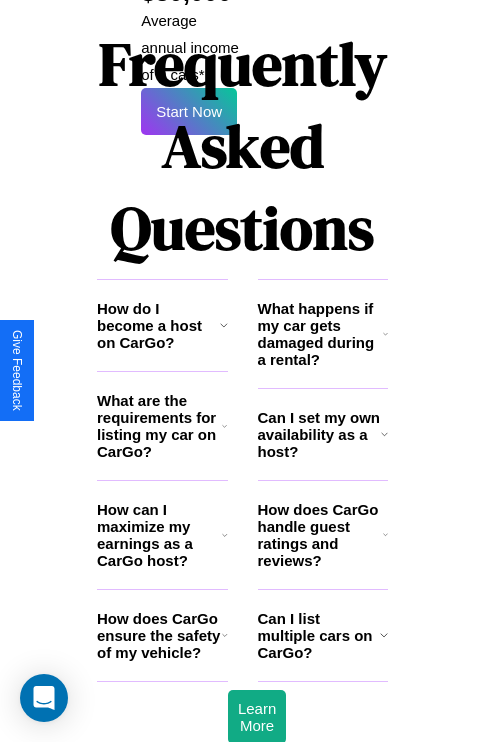 scroll, scrollTop: 3255, scrollLeft: 0, axis: vertical 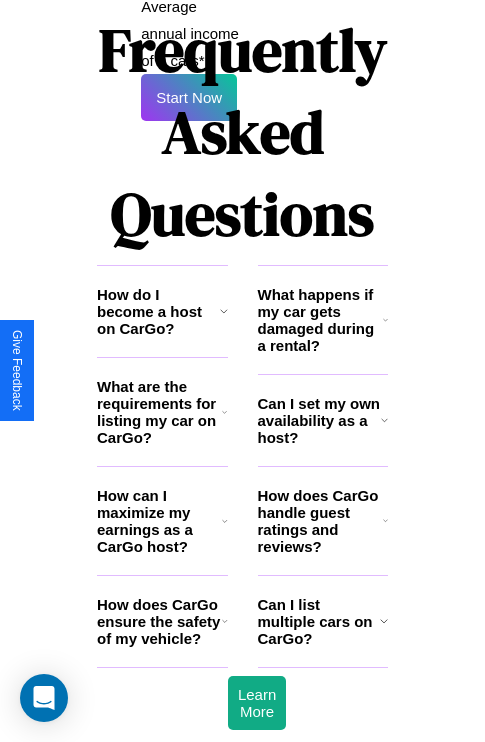 click on "What are the requirements for listing my car on CarGo?" at bounding box center (159, 412) 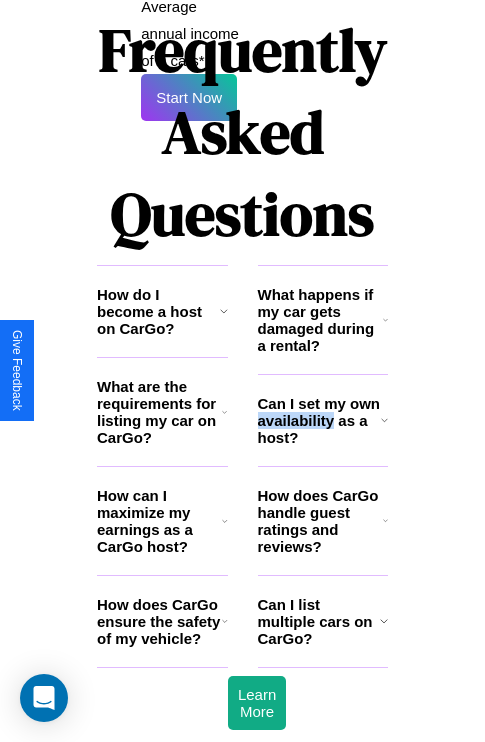 click on "How can I maximize my earnings as a CarGo host?" at bounding box center (159, 521) 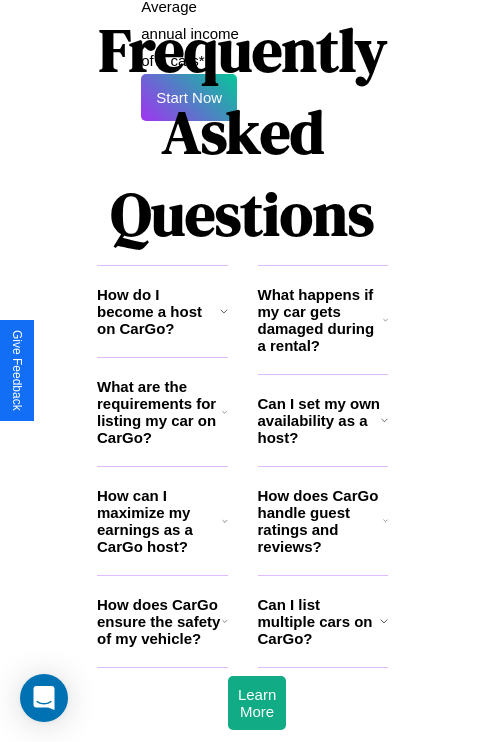 click 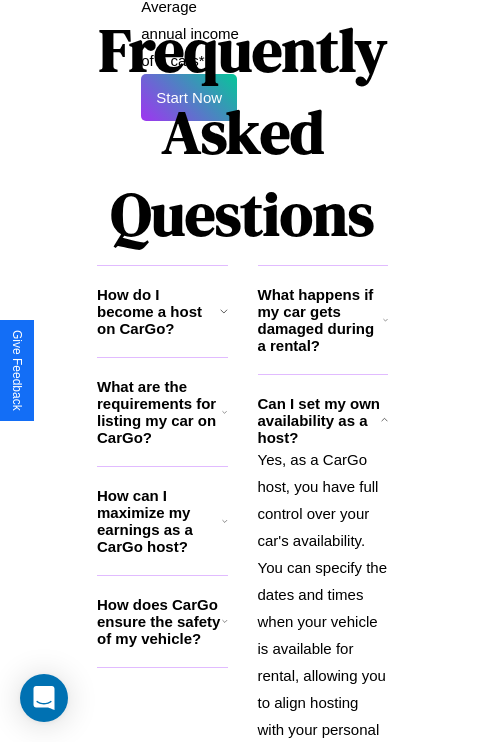 click on "How do I become a host on CarGo?" at bounding box center [158, 311] 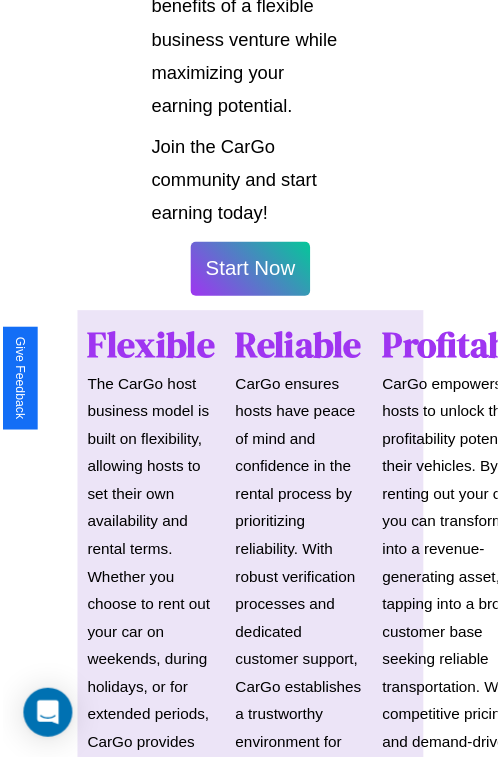 scroll, scrollTop: 1417, scrollLeft: 0, axis: vertical 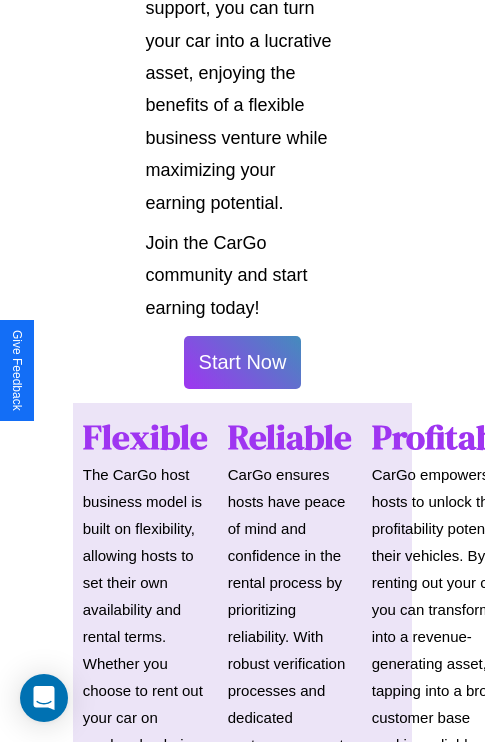 click on "Start Now" at bounding box center (243, 362) 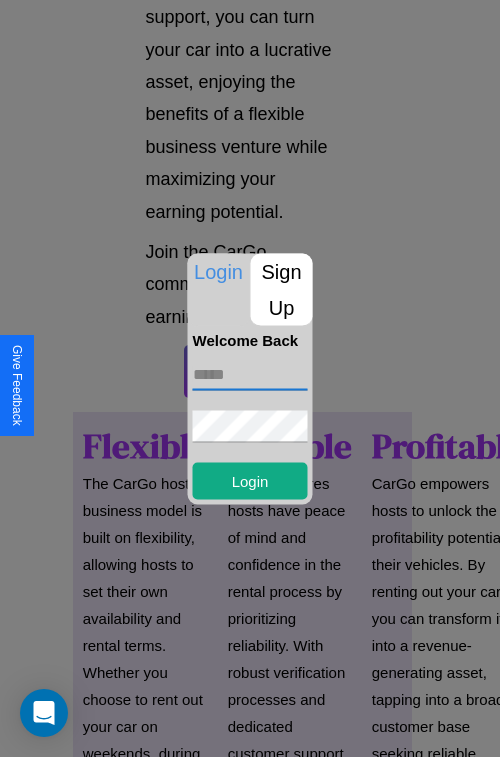 click at bounding box center [250, 374] 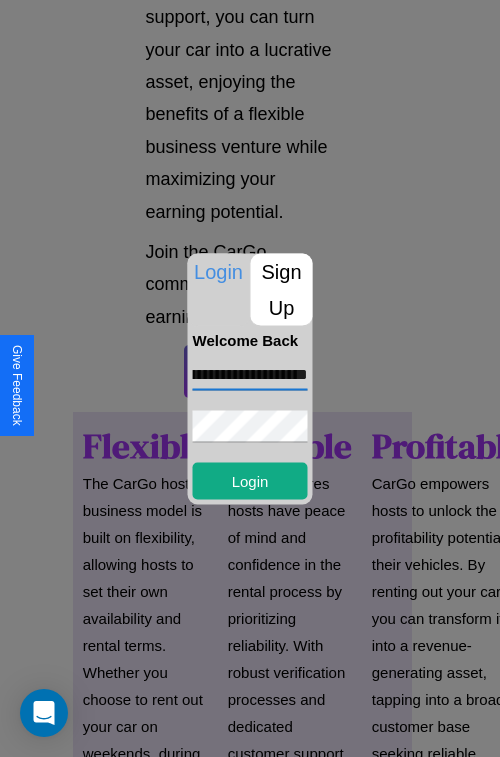 scroll, scrollTop: 0, scrollLeft: 109, axis: horizontal 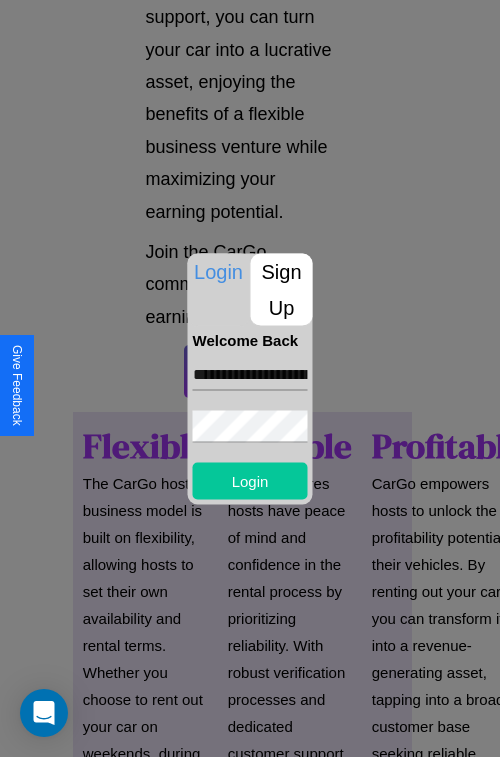 click on "Login" at bounding box center (250, 480) 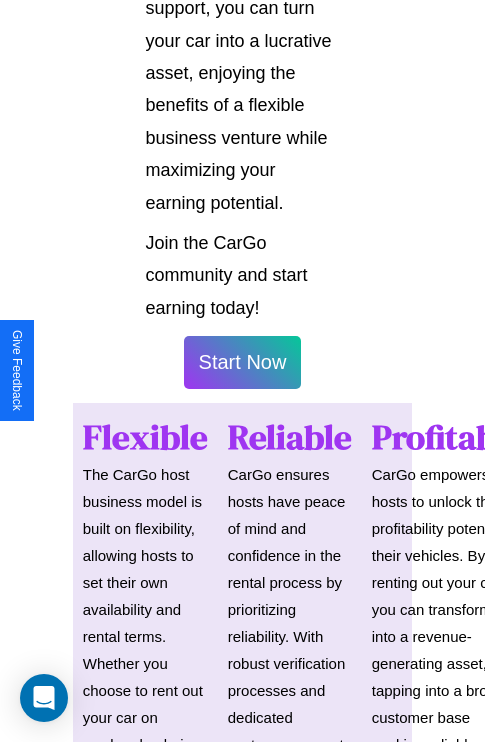 scroll, scrollTop: 1419, scrollLeft: 0, axis: vertical 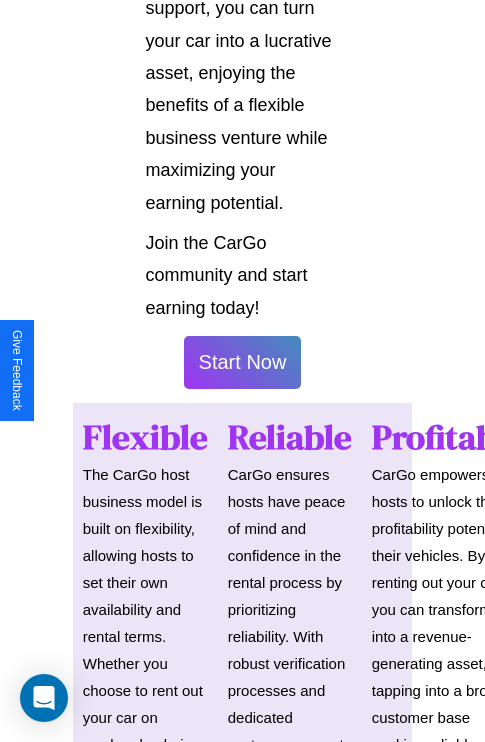 click on "Start Now" at bounding box center (243, 362) 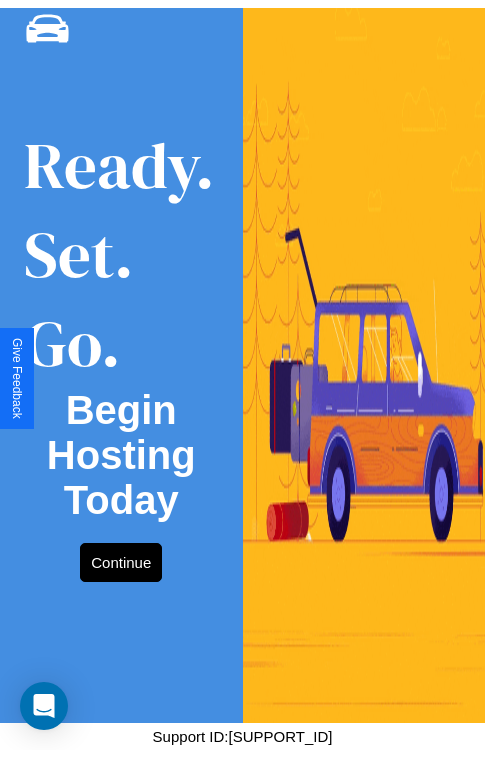 scroll, scrollTop: 0, scrollLeft: 0, axis: both 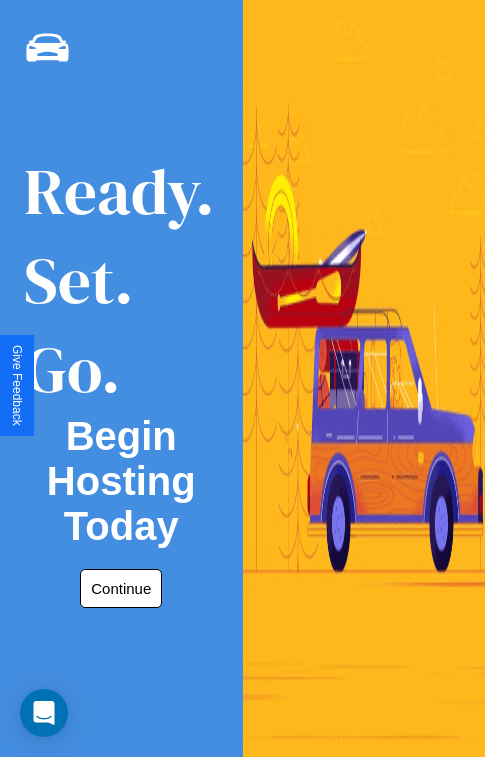 click on "Continue" at bounding box center [121, 588] 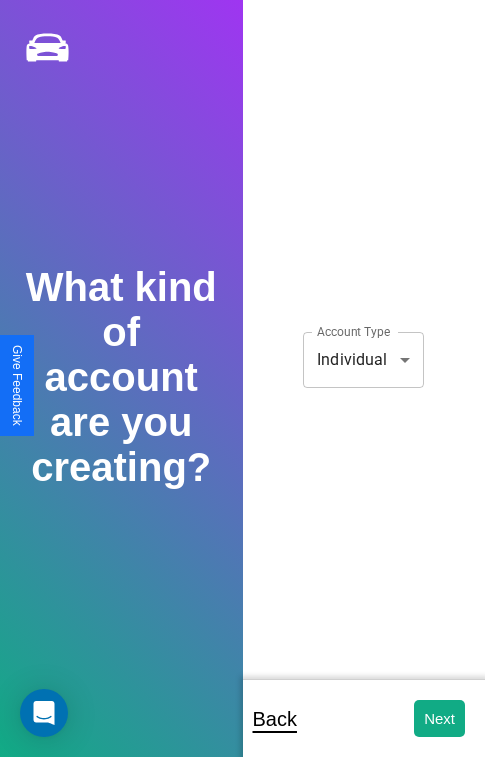 click on "**********" at bounding box center [242, 392] 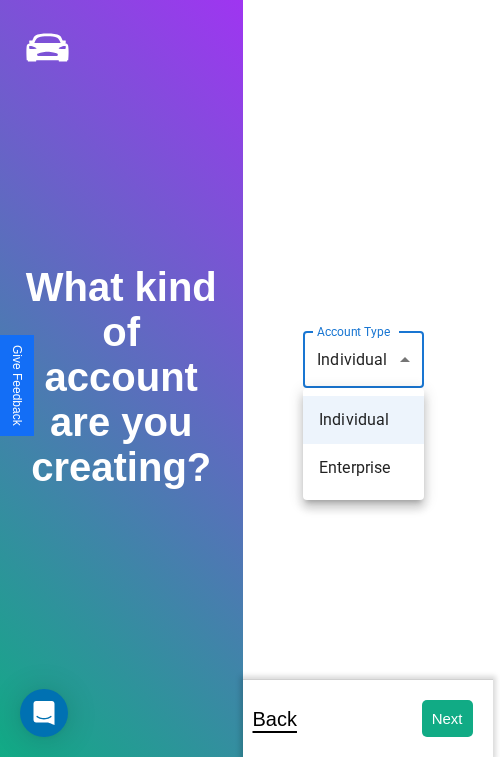 click on "Individual" at bounding box center (363, 420) 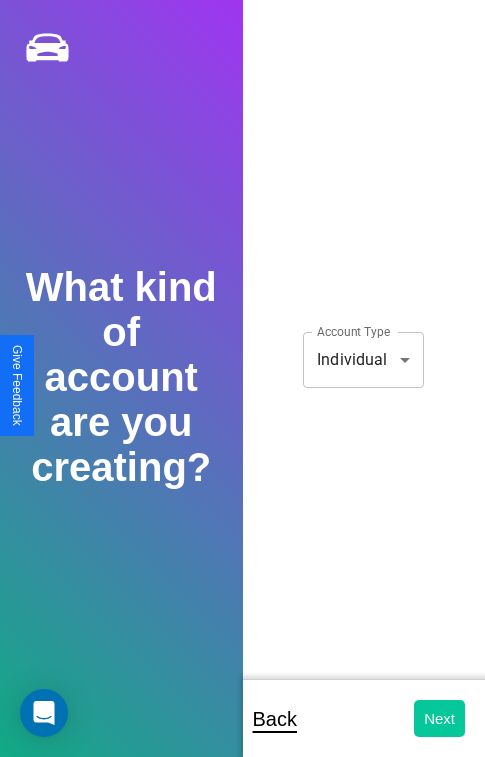 click on "Next" at bounding box center (439, 718) 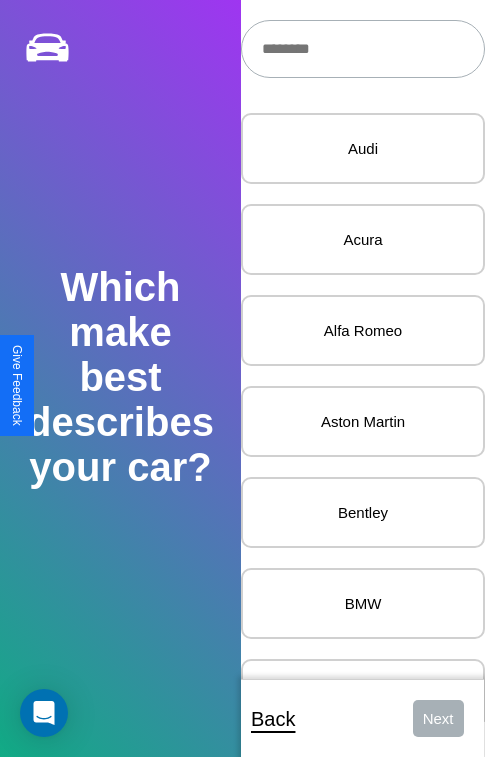 scroll, scrollTop: 24, scrollLeft: 0, axis: vertical 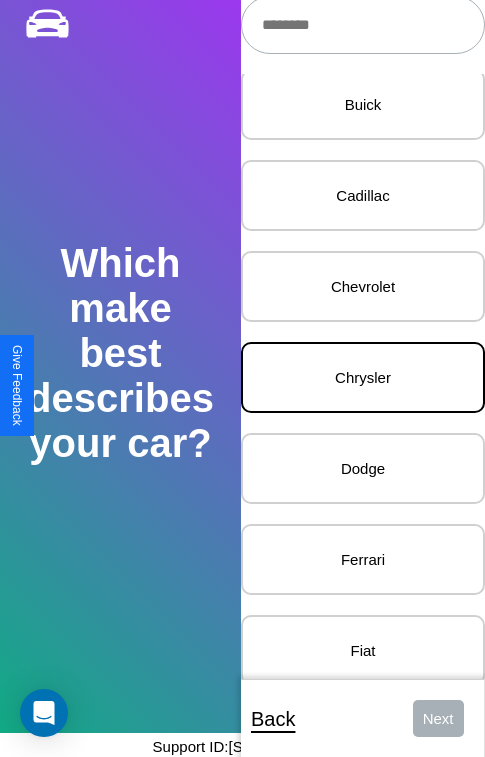 click on "Chrysler" at bounding box center (363, 377) 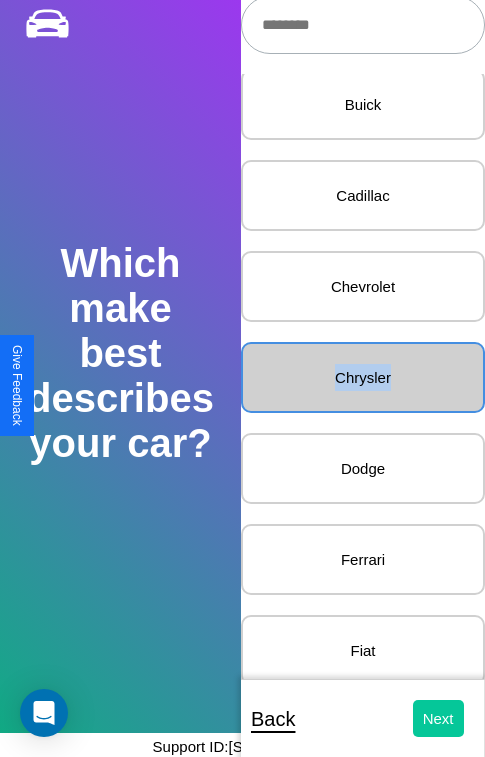 click on "Next" at bounding box center (438, 718) 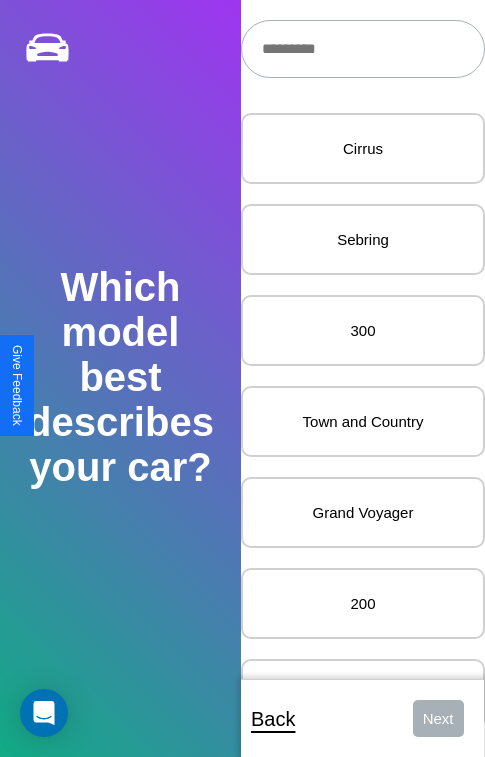 scroll, scrollTop: 27, scrollLeft: 0, axis: vertical 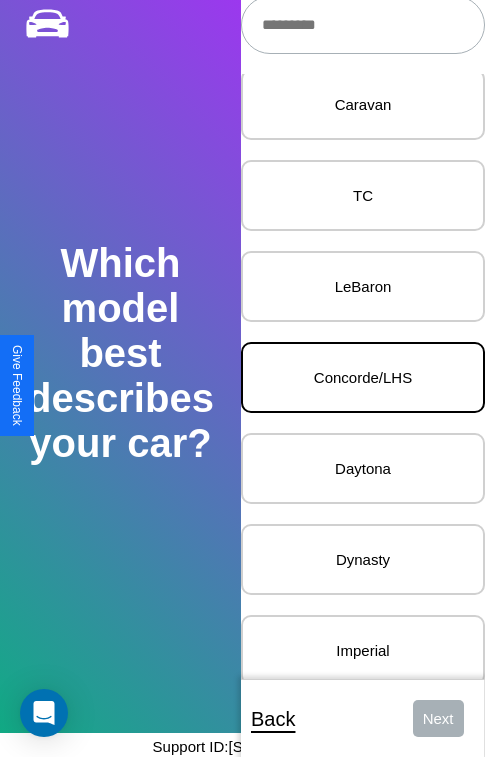 click on "Concorde/LHS" at bounding box center (363, 377) 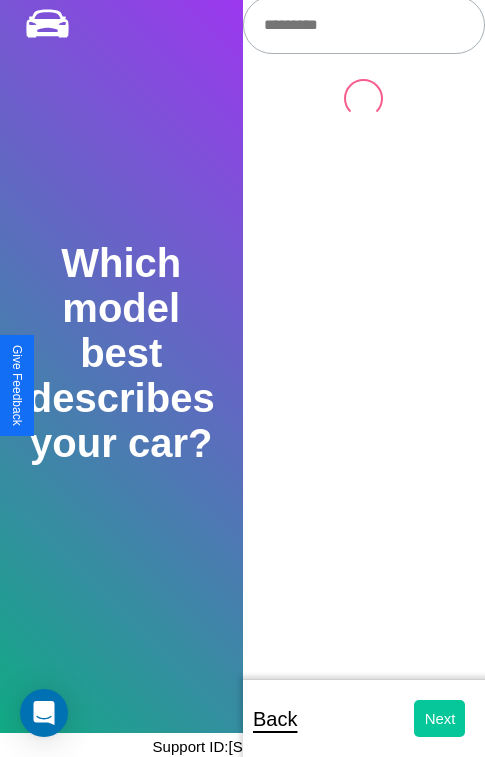 scroll, scrollTop: 0, scrollLeft: 0, axis: both 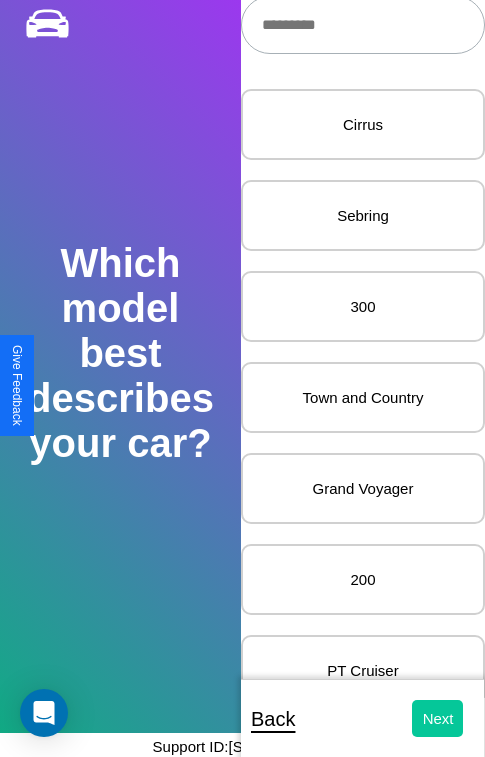 click on "Next" at bounding box center [438, 718] 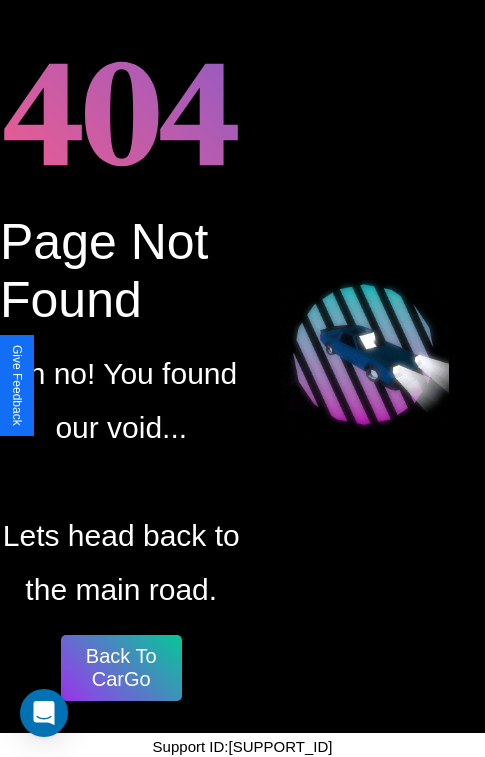 scroll, scrollTop: 0, scrollLeft: 0, axis: both 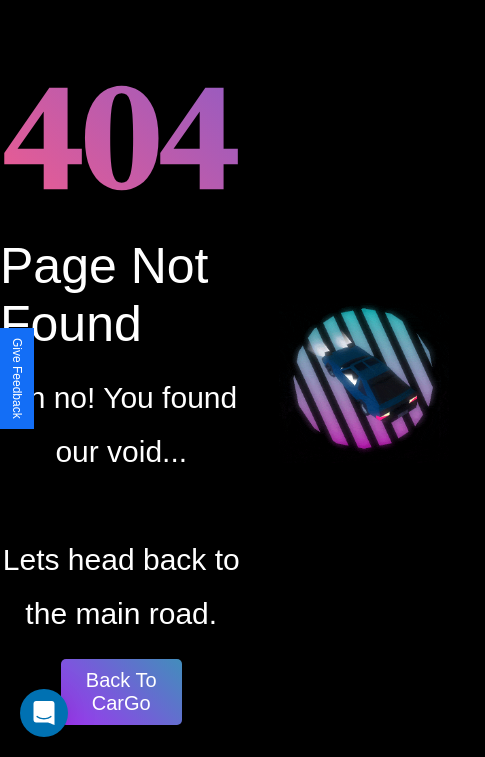 click on "Back To CarGo" at bounding box center (121, 692) 